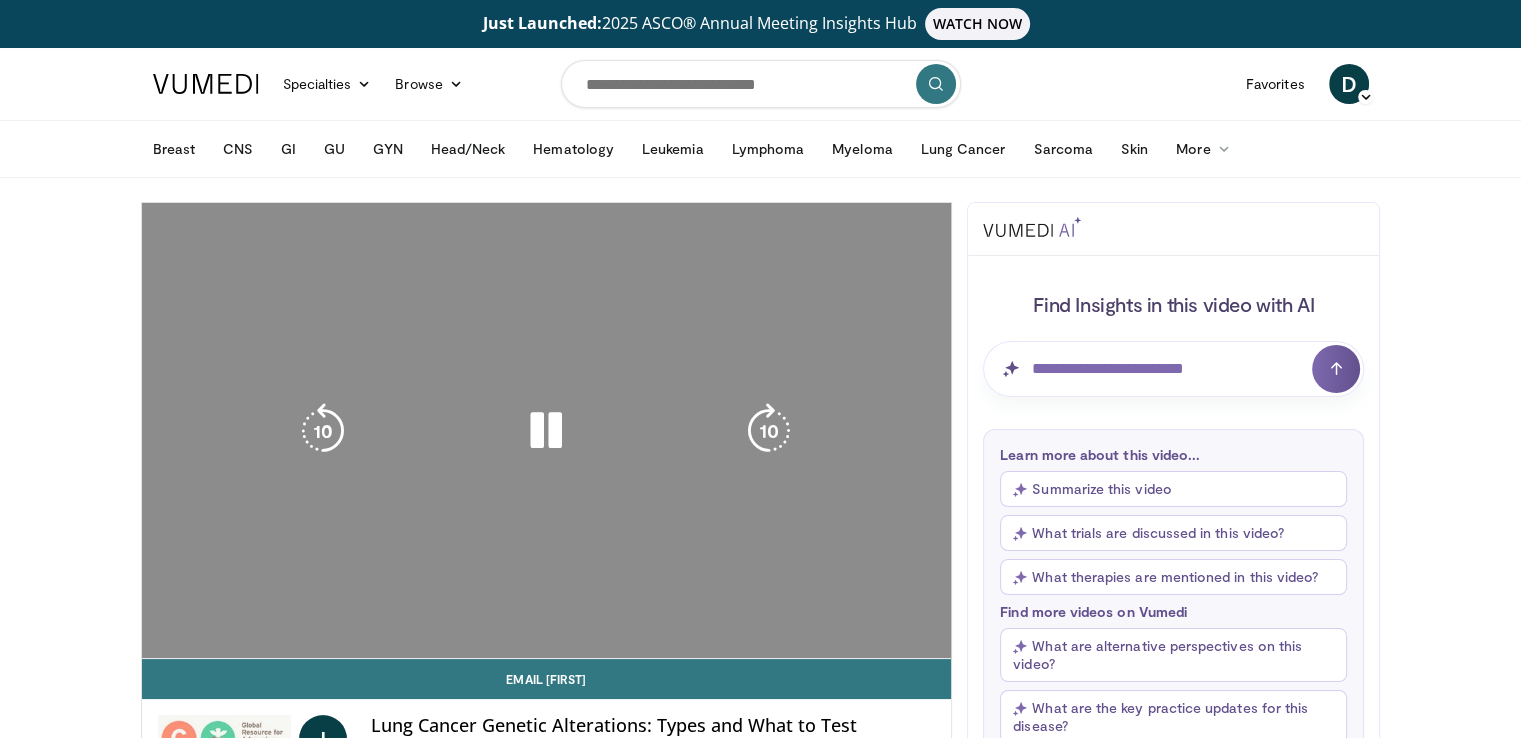 scroll, scrollTop: 0, scrollLeft: 0, axis: both 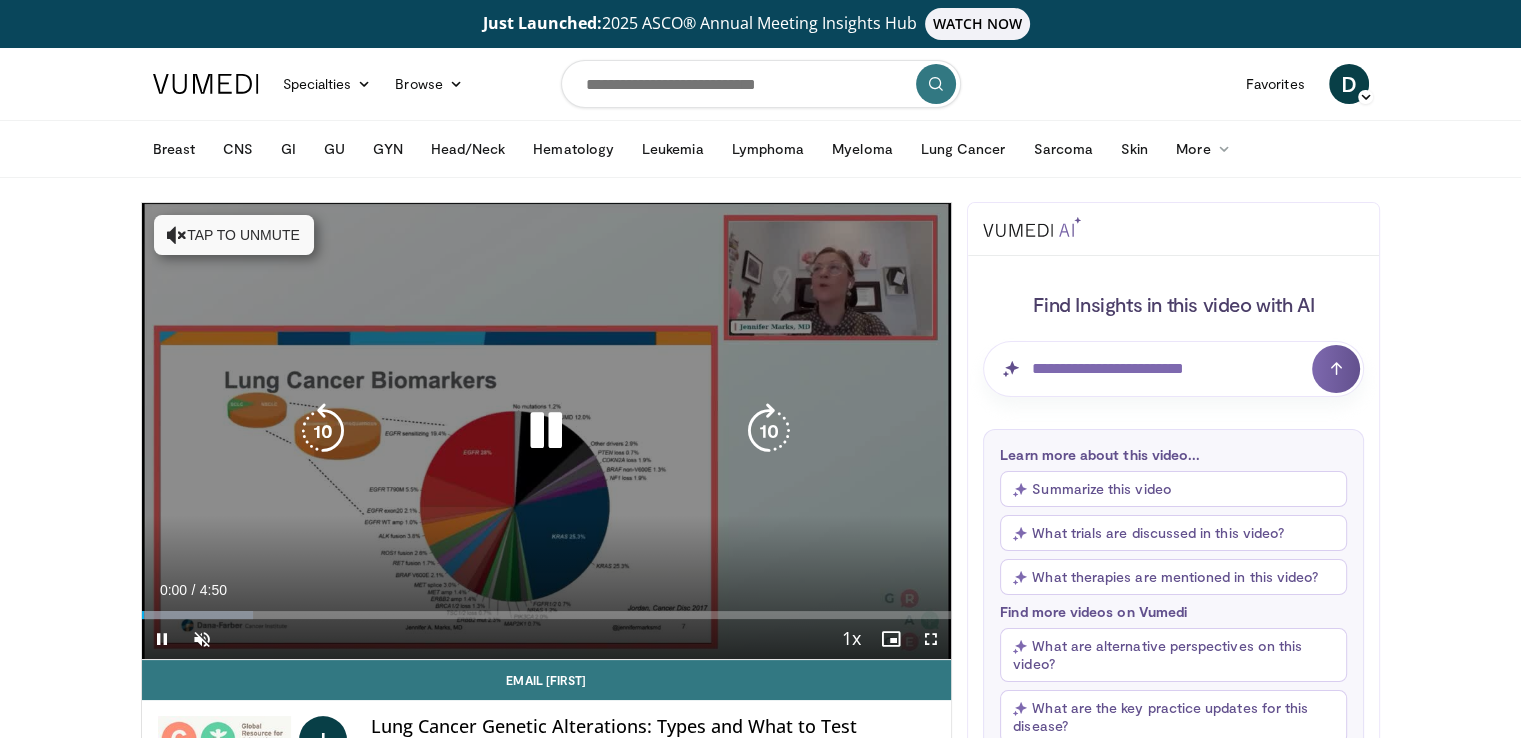 click on "Tap to unmute" at bounding box center (234, 235) 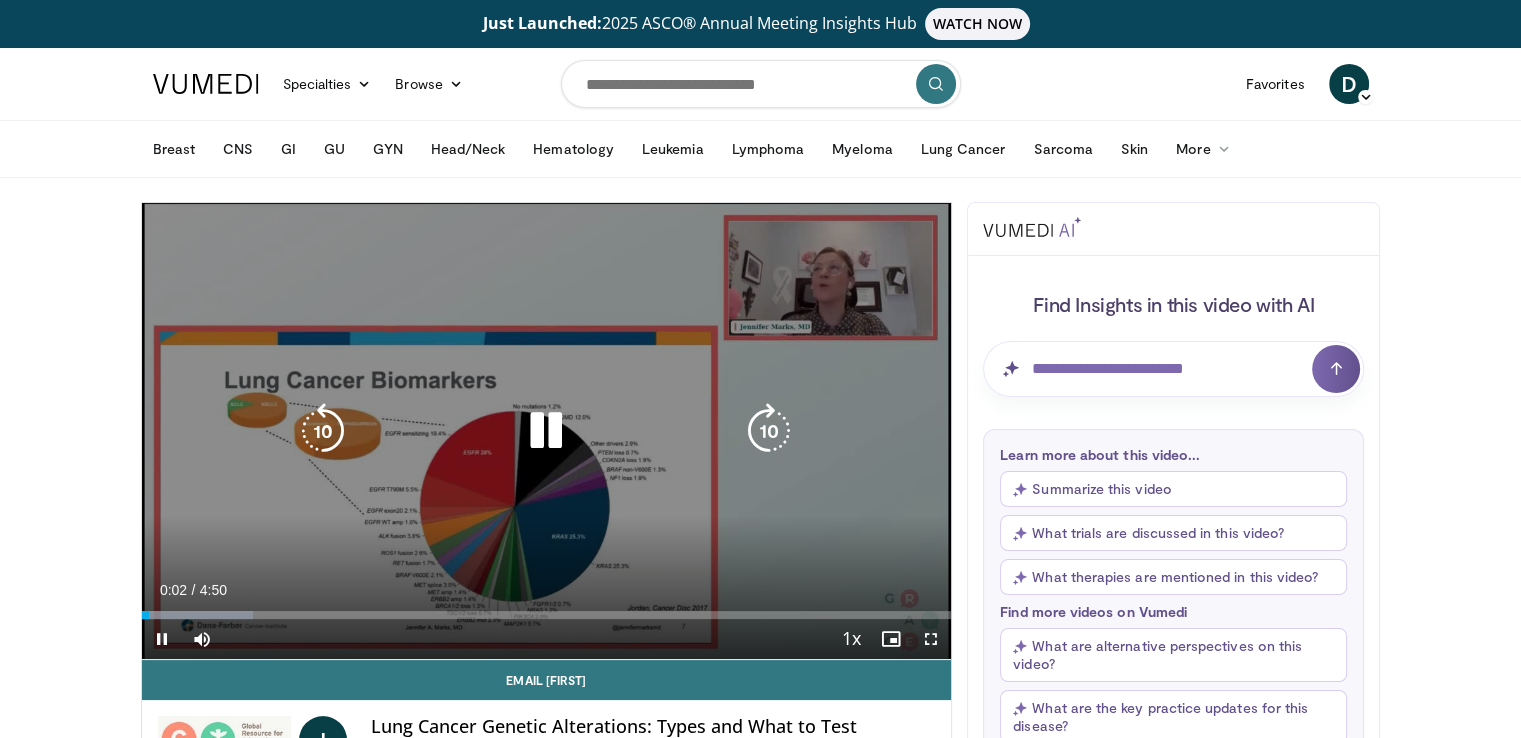 click on "10 seconds
Tap to unmute" at bounding box center (547, 431) 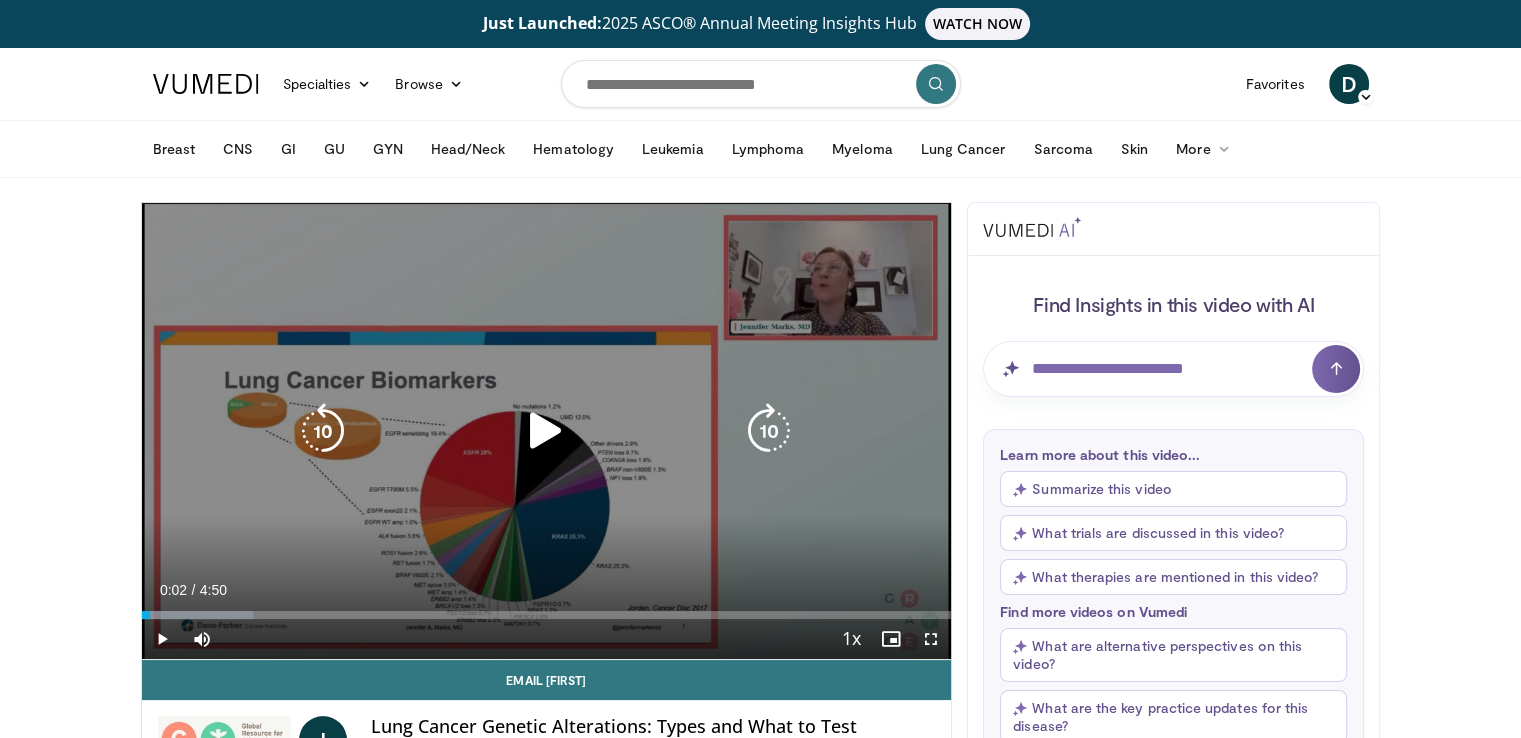 click at bounding box center (546, 431) 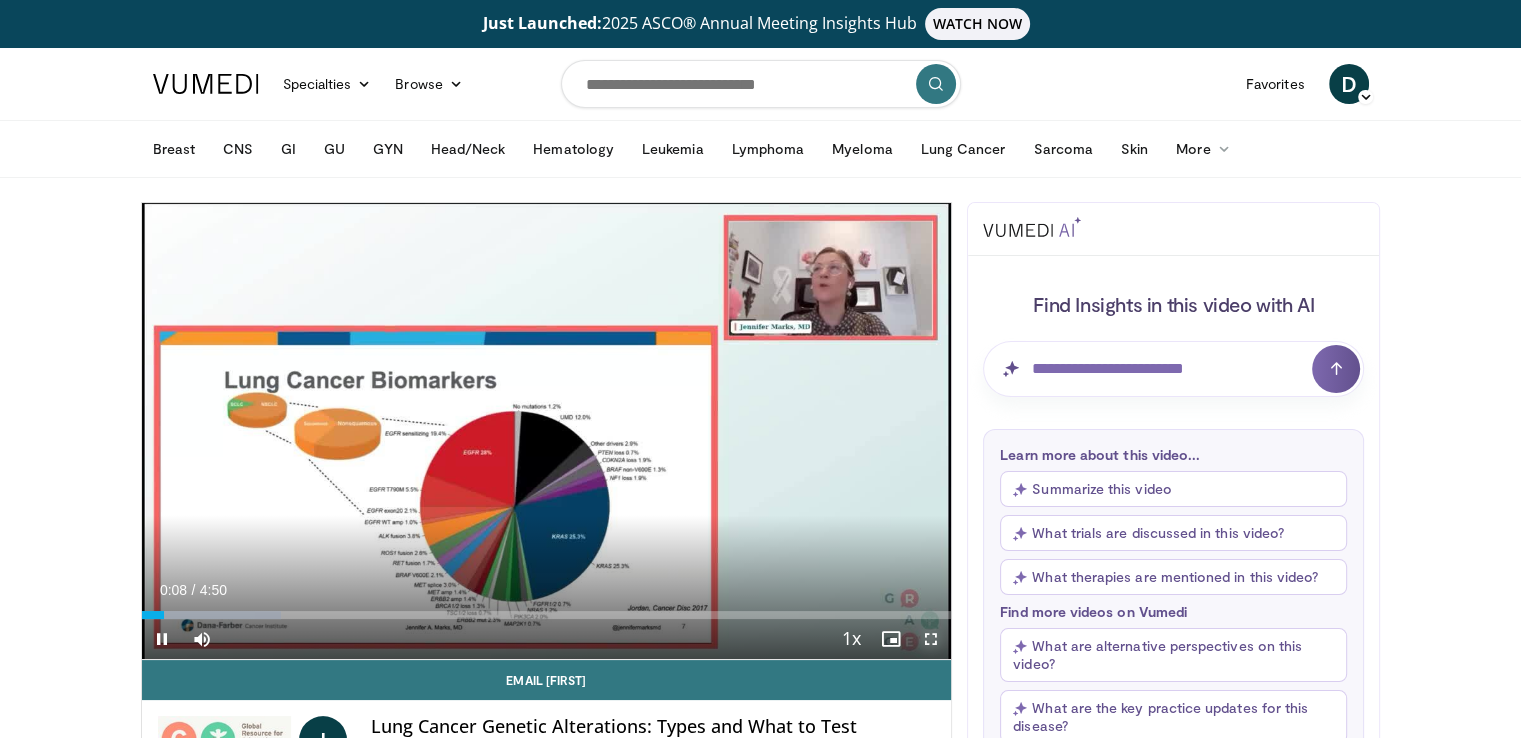 click at bounding box center [931, 639] 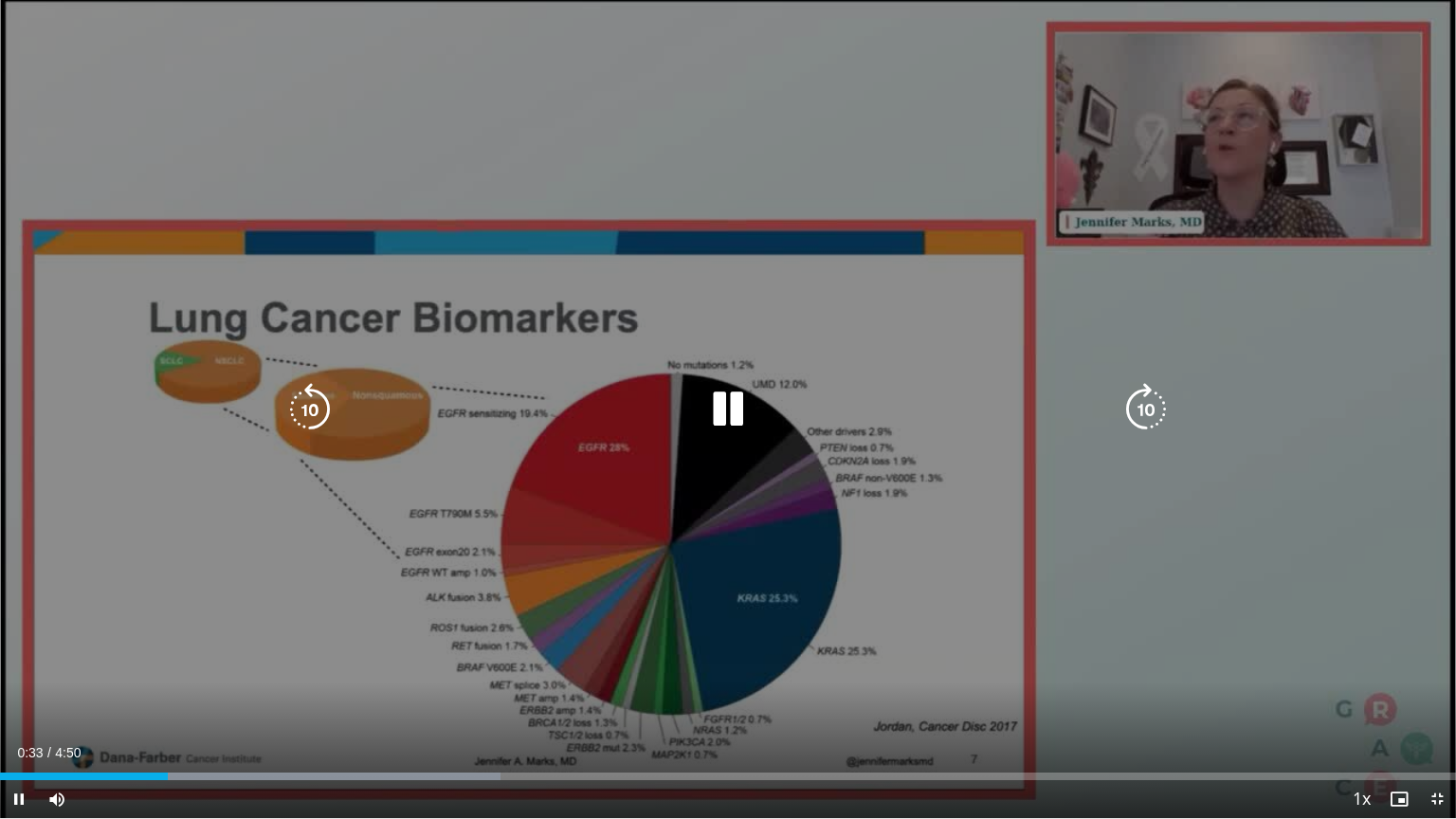 click on "10 seconds
Tap to unmute" at bounding box center [728, 409] 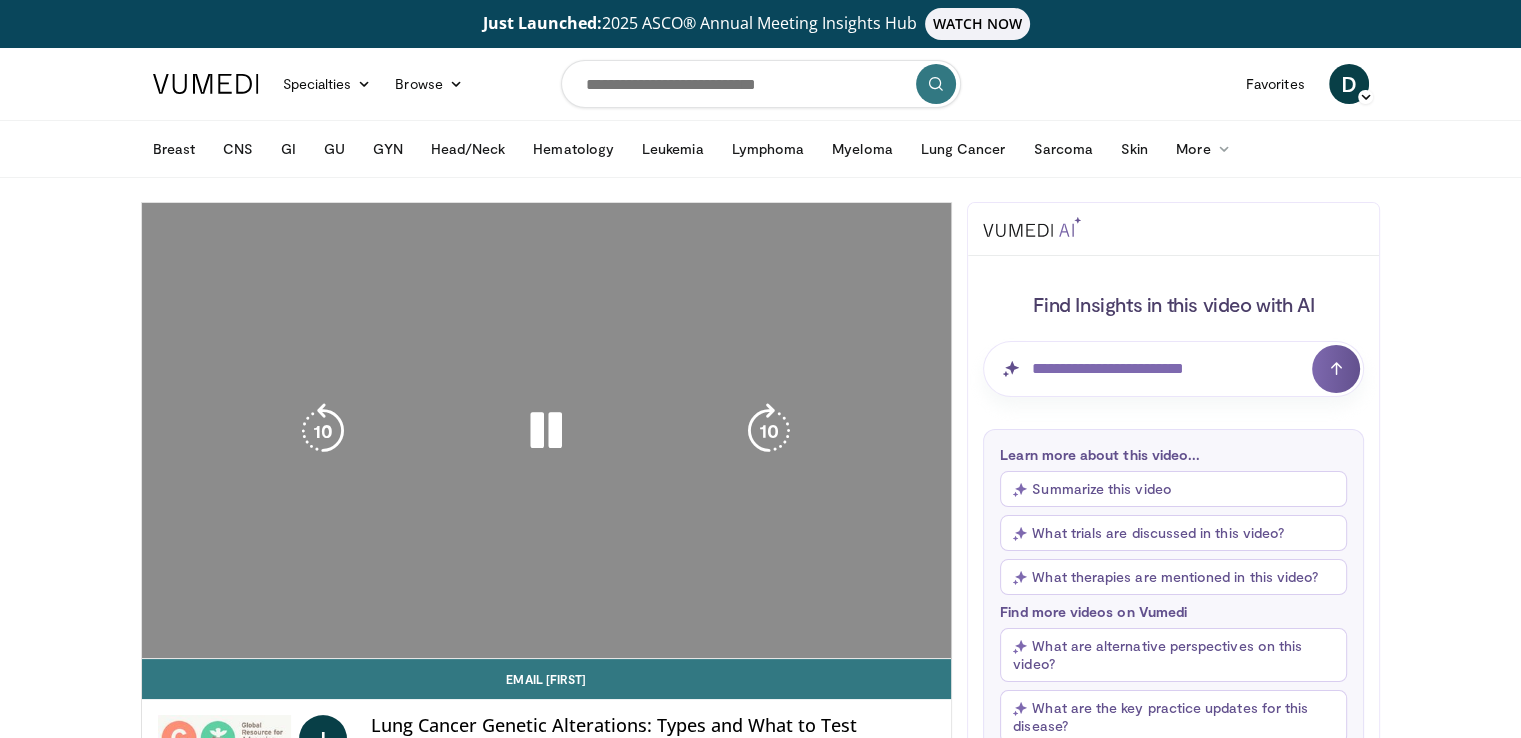 scroll, scrollTop: 0, scrollLeft: 0, axis: both 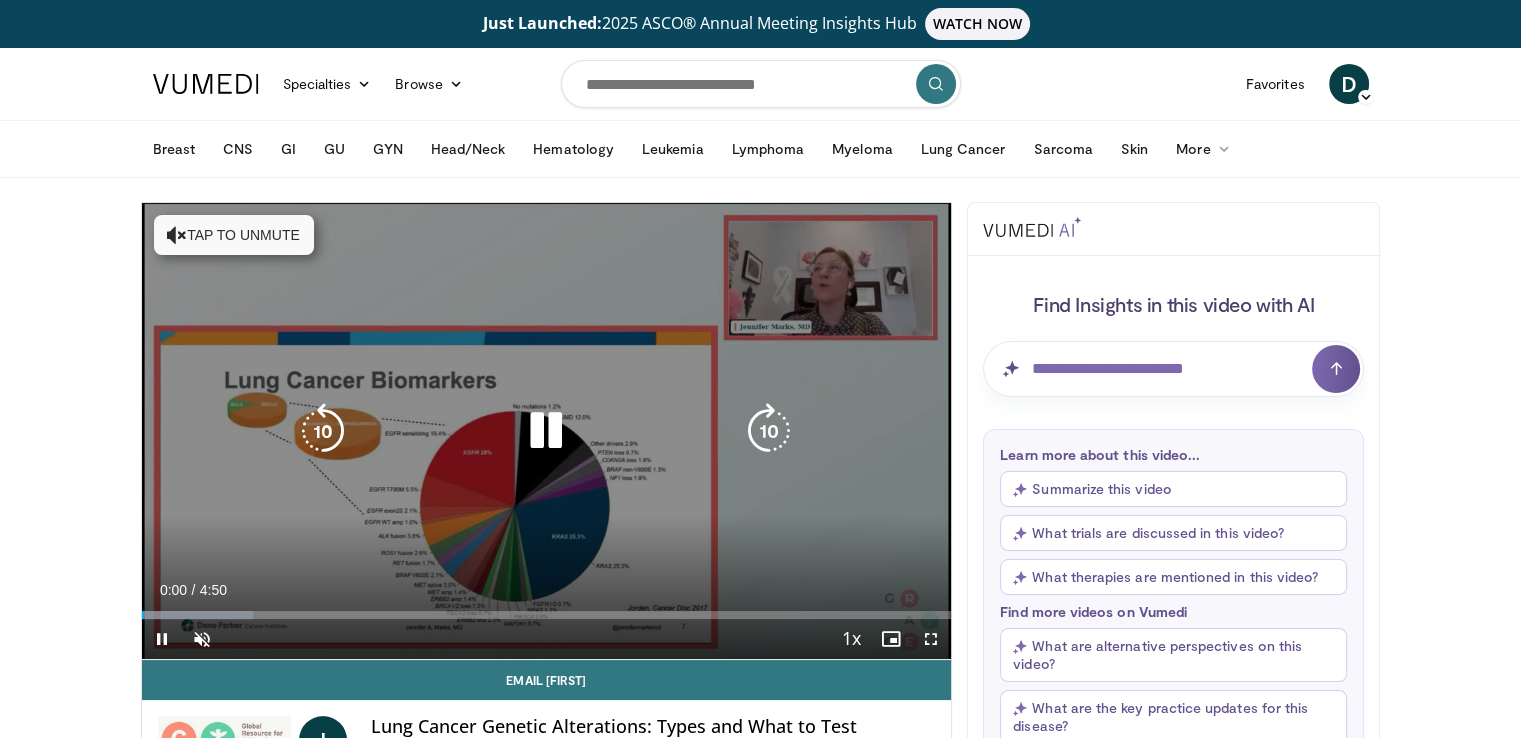 click on "Tap to unmute" at bounding box center (234, 235) 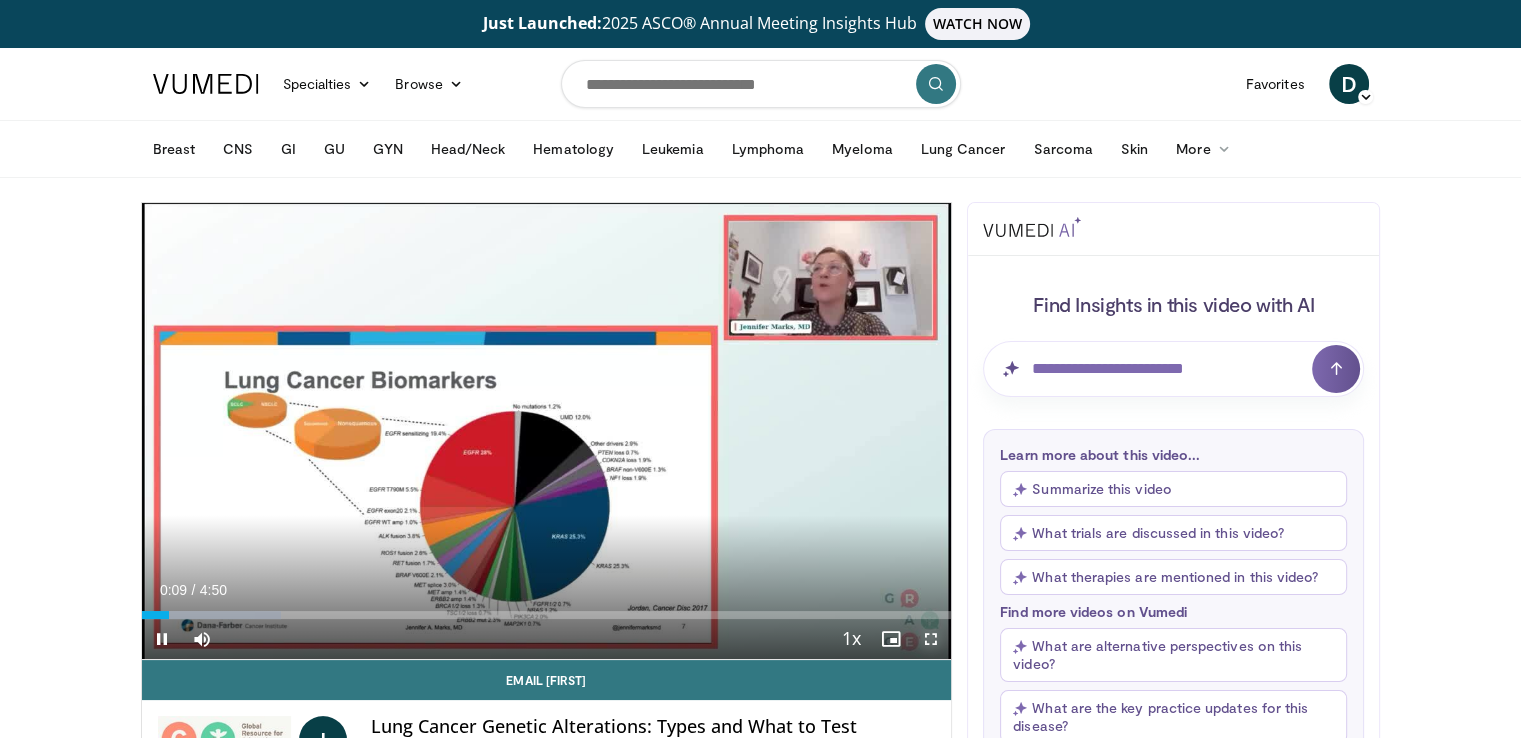click at bounding box center [931, 639] 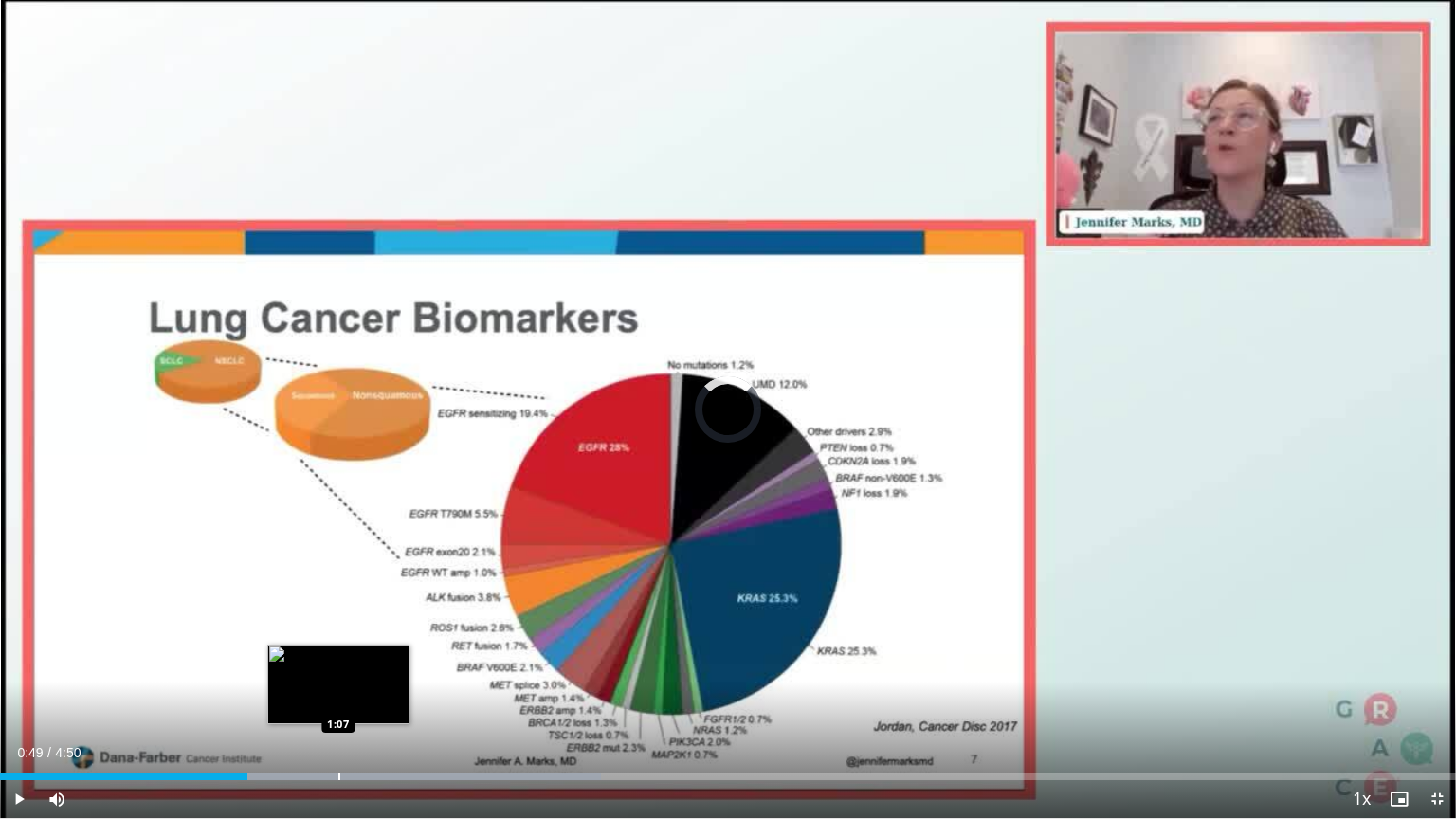 drag, startPoint x: 246, startPoint y: 774, endPoint x: 337, endPoint y: 774, distance: 91 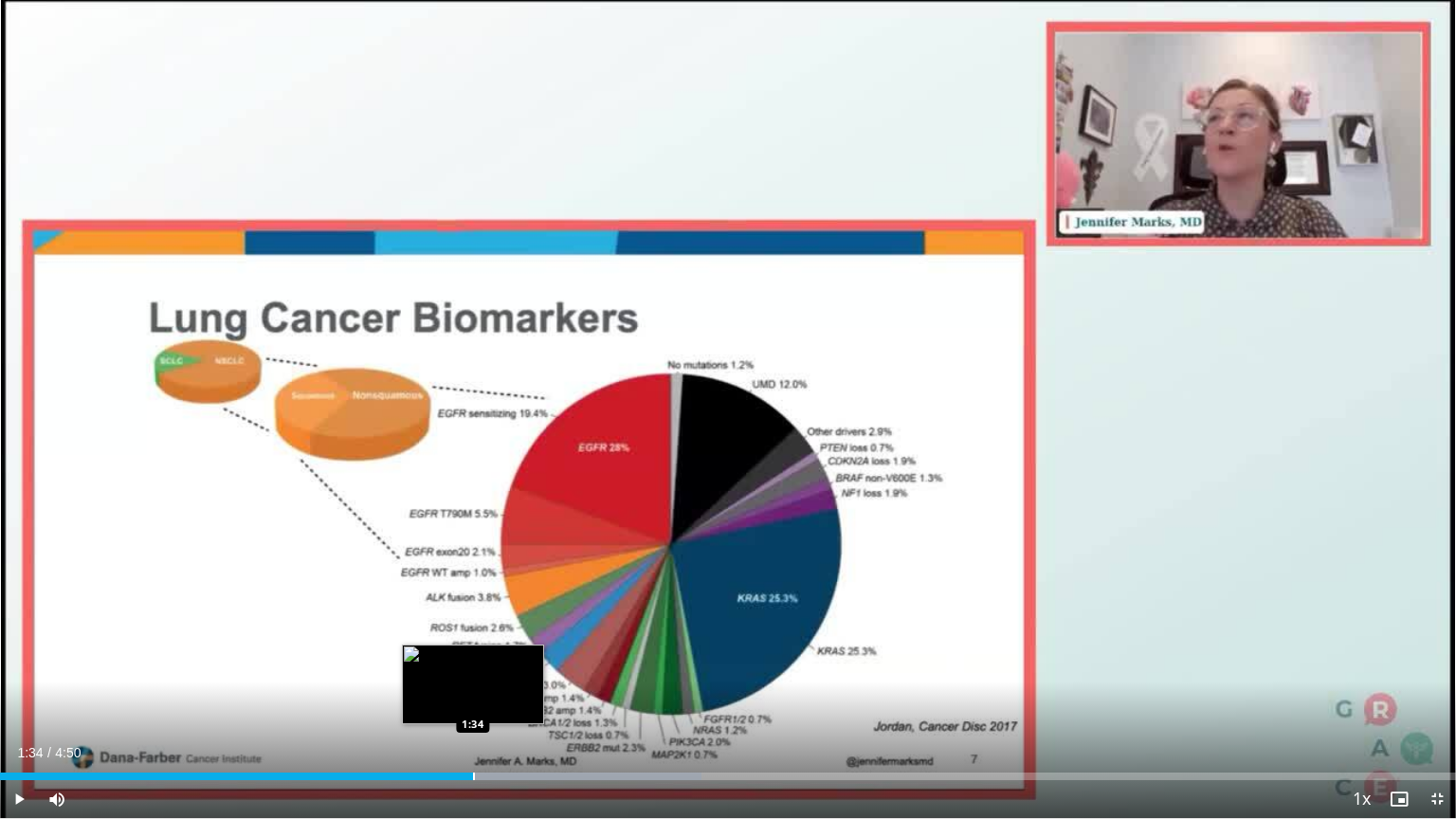 drag, startPoint x: 360, startPoint y: 774, endPoint x: 473, endPoint y: 772, distance: 113.0177 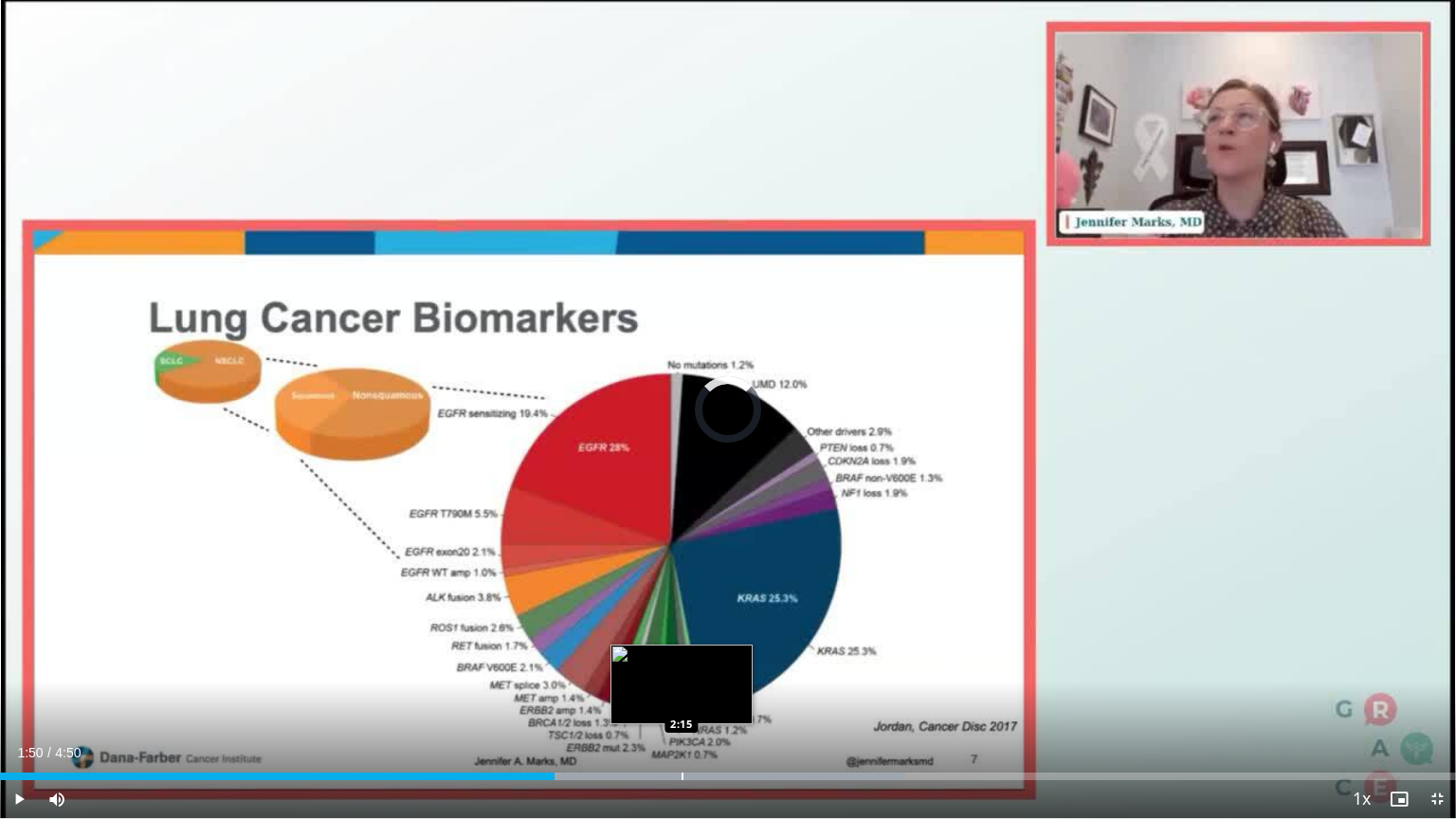 drag, startPoint x: 554, startPoint y: 774, endPoint x: 682, endPoint y: 777, distance: 128.03515 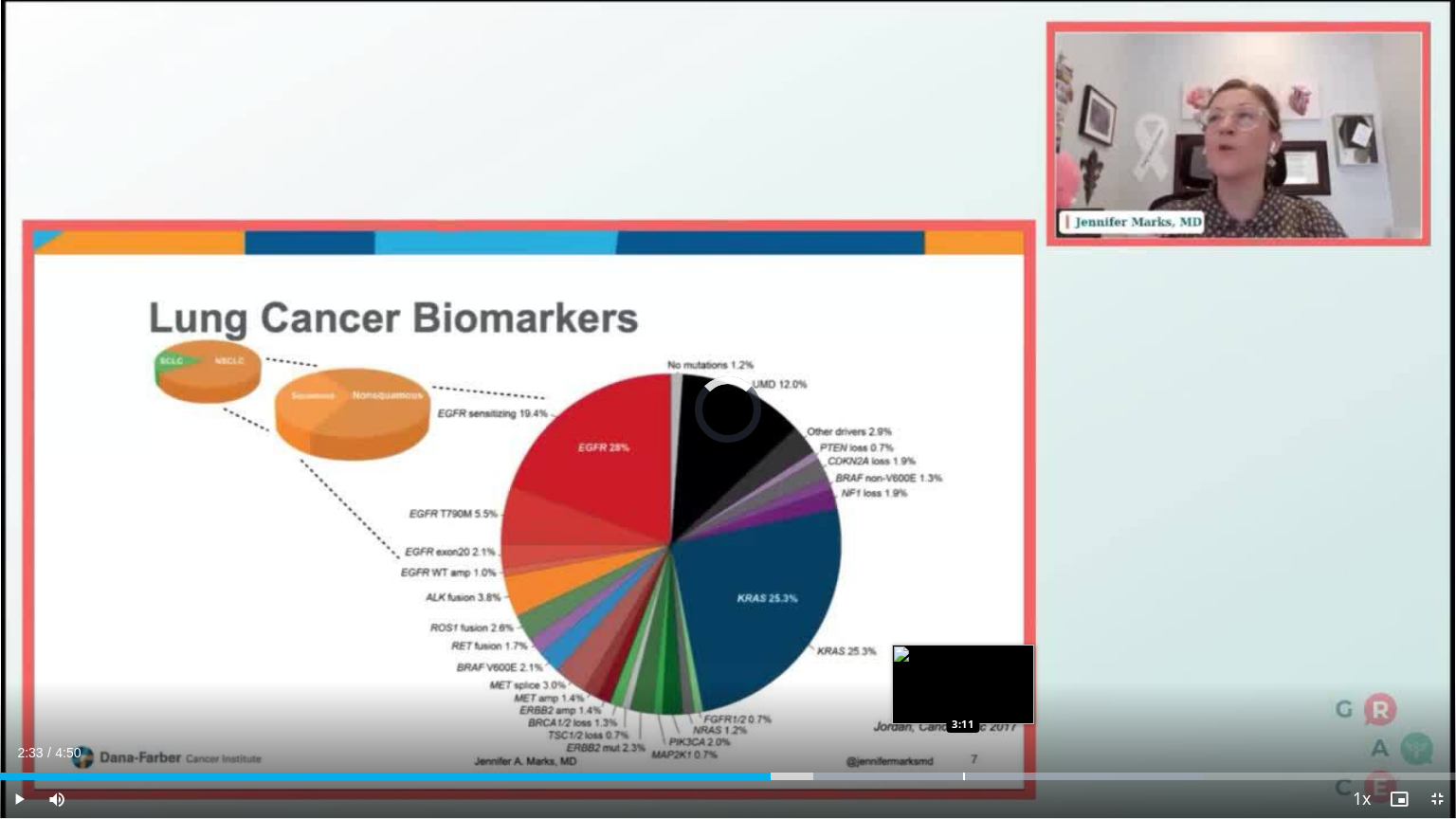 drag, startPoint x: 770, startPoint y: 775, endPoint x: 963, endPoint y: 777, distance: 193.0104 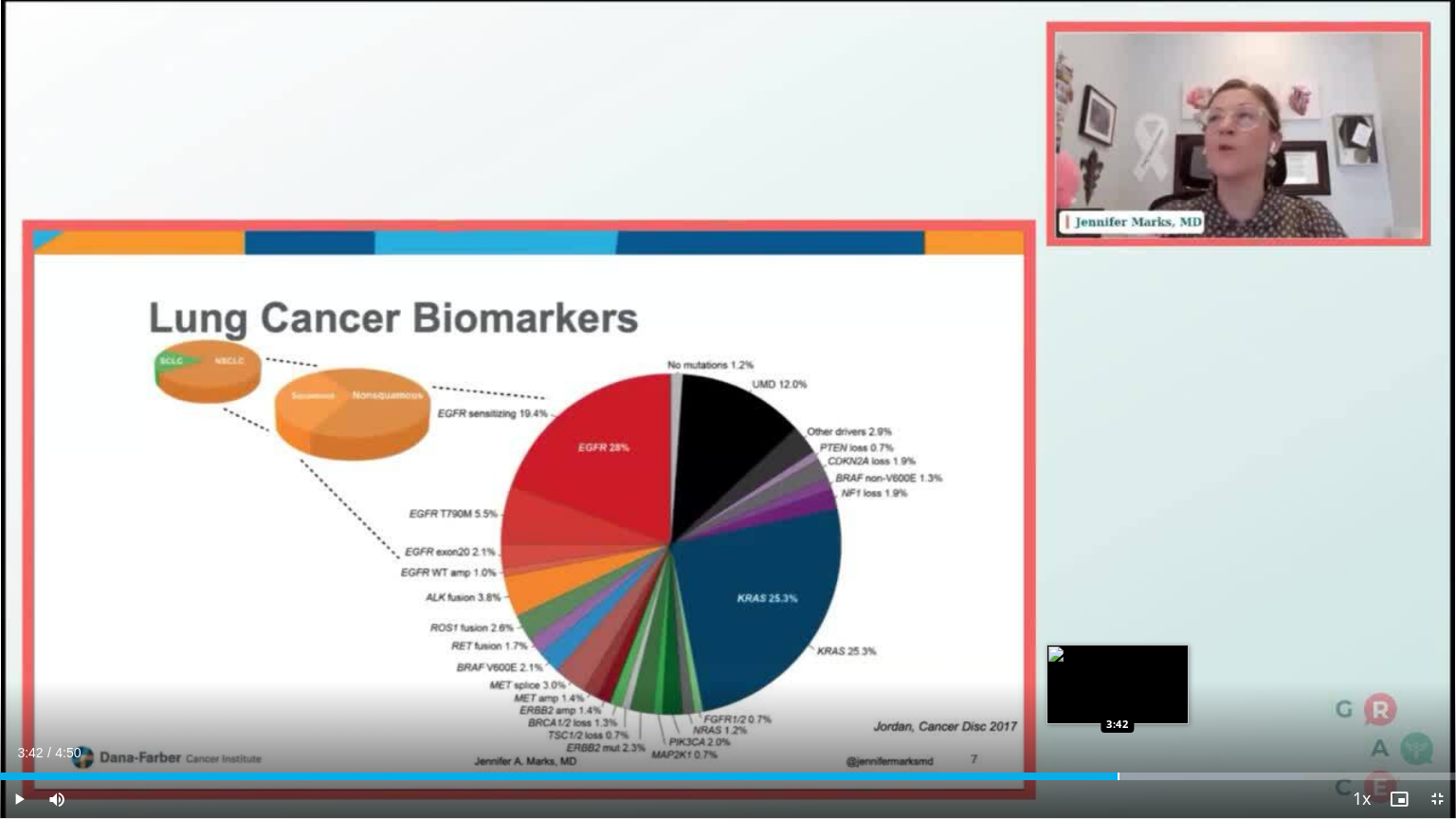 drag, startPoint x: 979, startPoint y: 776, endPoint x: 1118, endPoint y: 772, distance: 139.05754 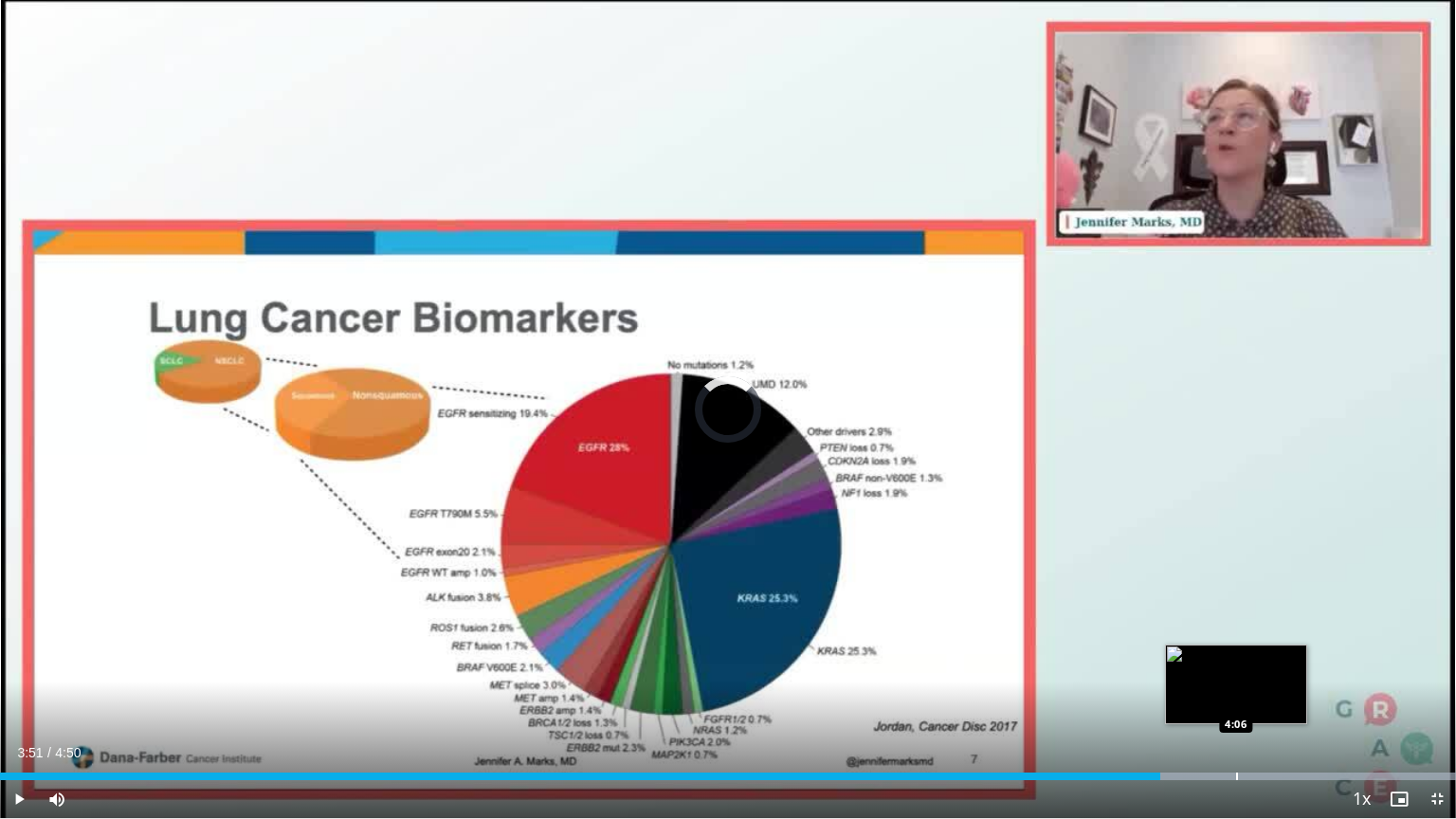 drag, startPoint x: 1159, startPoint y: 774, endPoint x: 1236, endPoint y: 778, distance: 77.10383 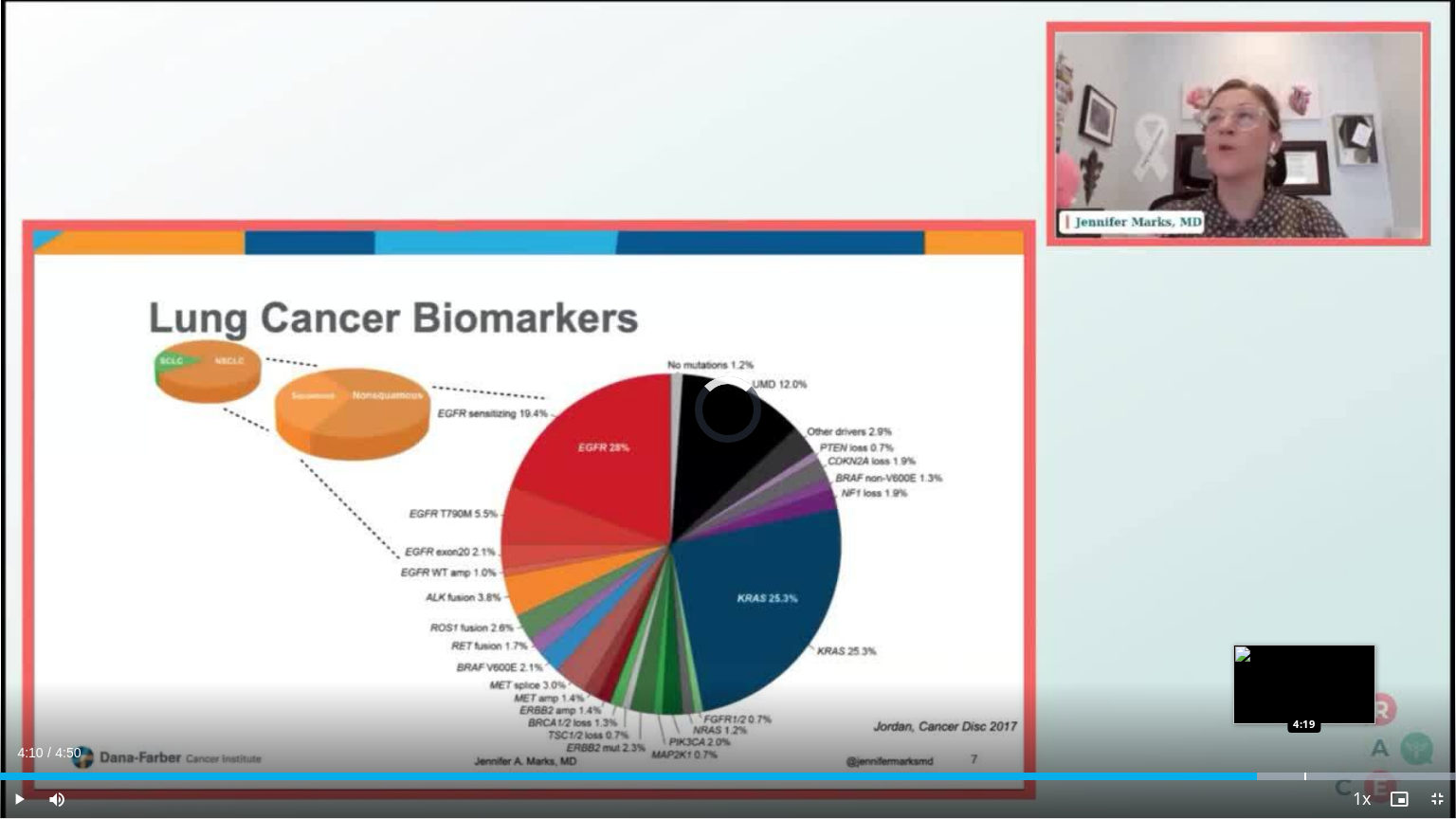 drag, startPoint x: 1257, startPoint y: 776, endPoint x: 1304, endPoint y: 771, distance: 47.265209 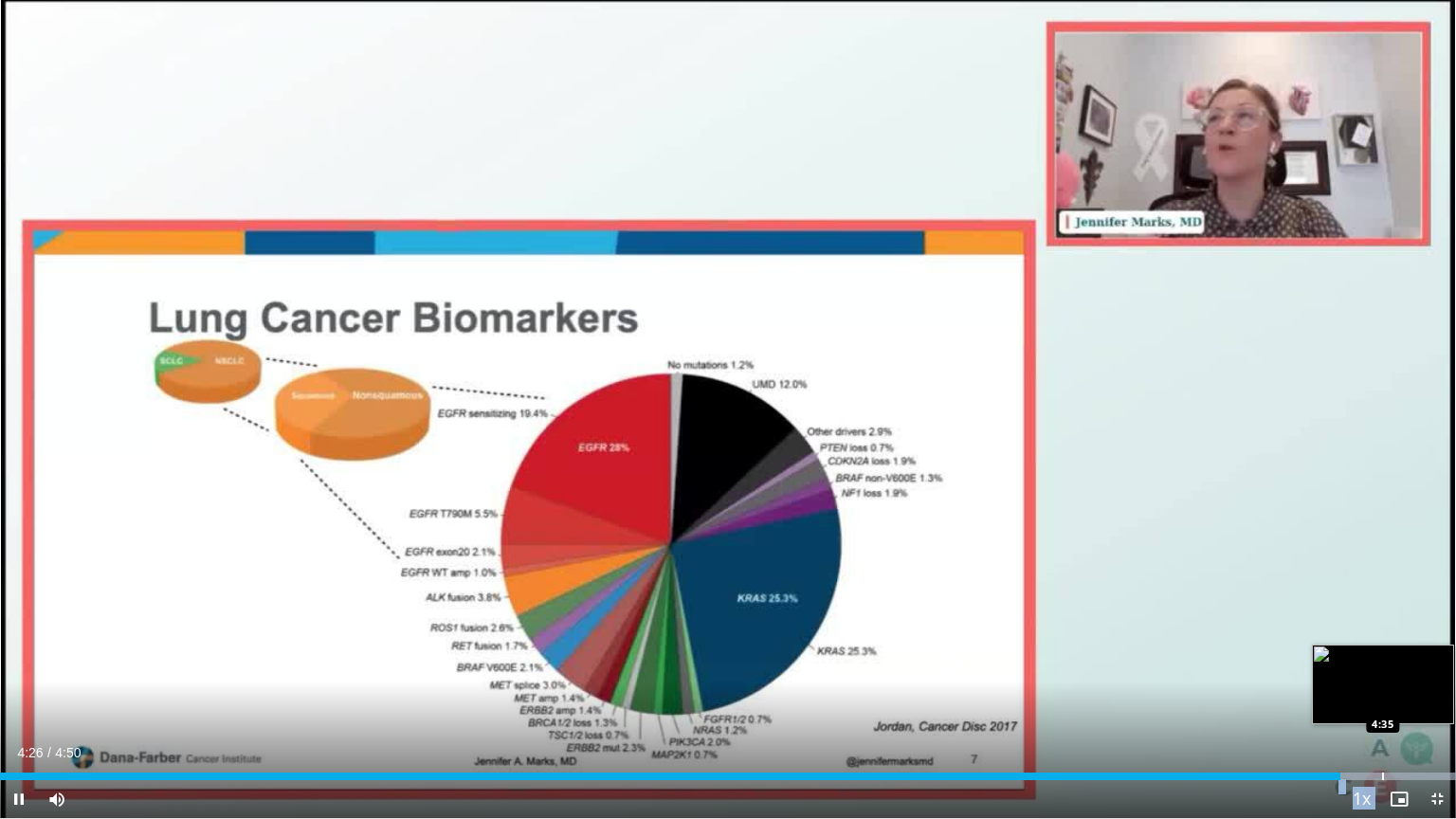drag, startPoint x: 1327, startPoint y: 775, endPoint x: 1382, endPoint y: 778, distance: 55.081757 